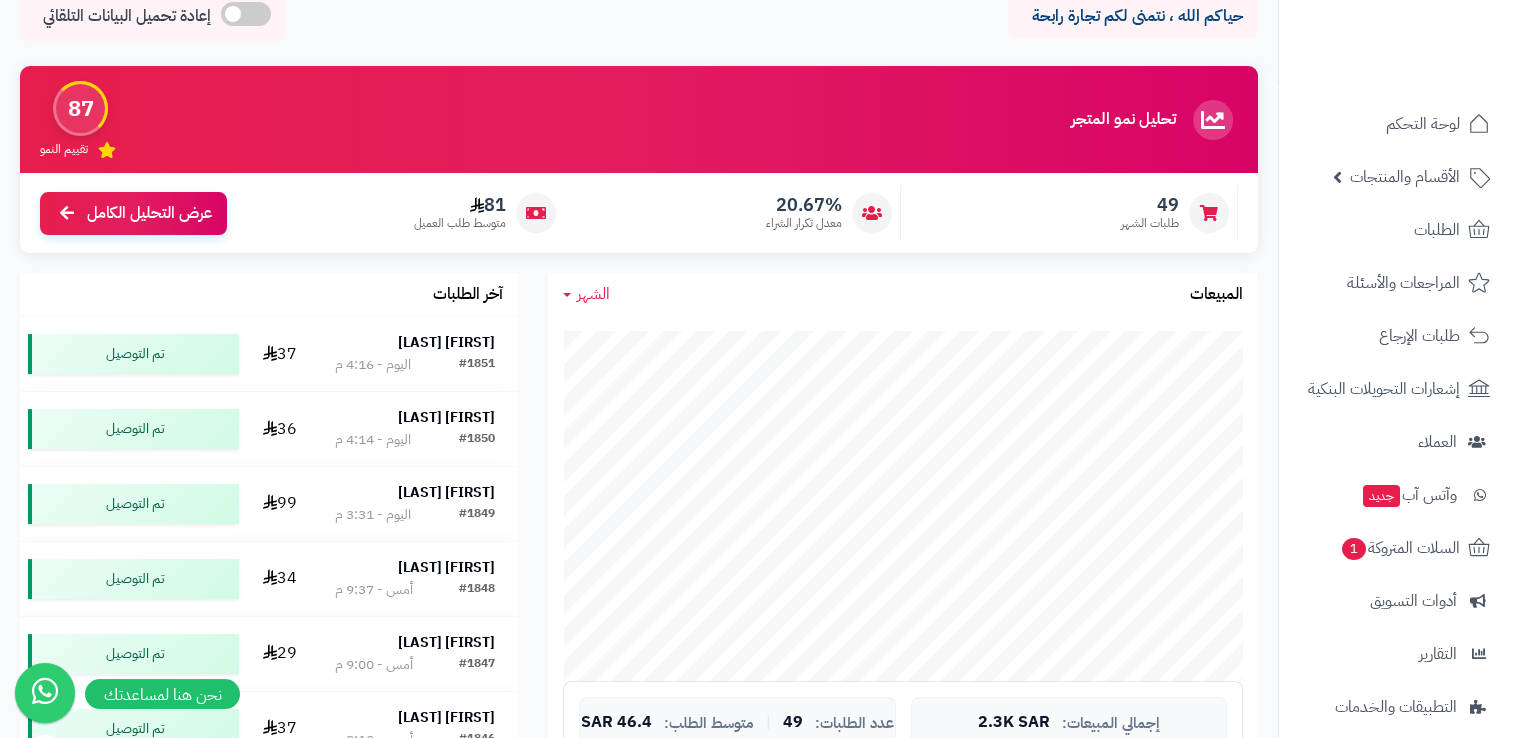 scroll, scrollTop: 100, scrollLeft: 0, axis: vertical 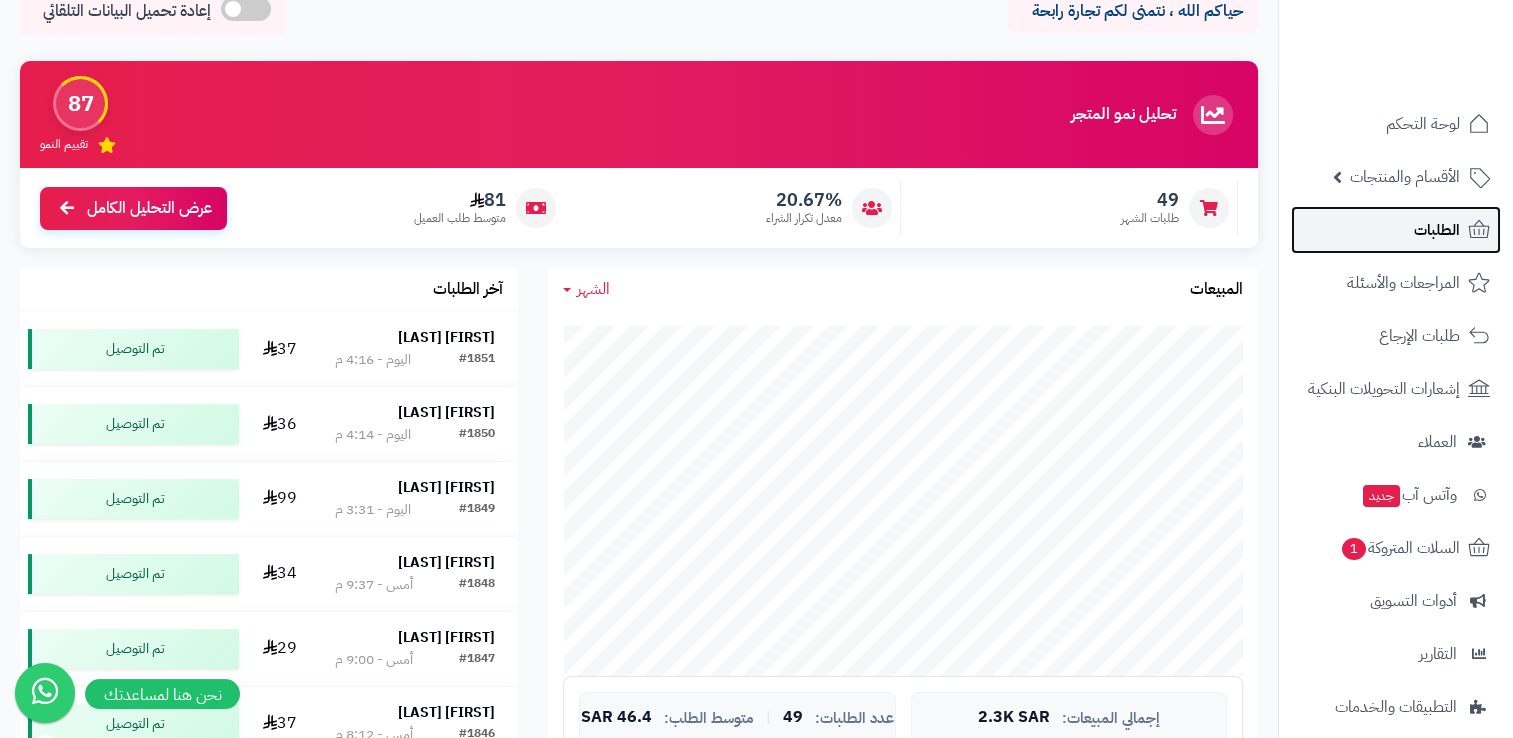 click 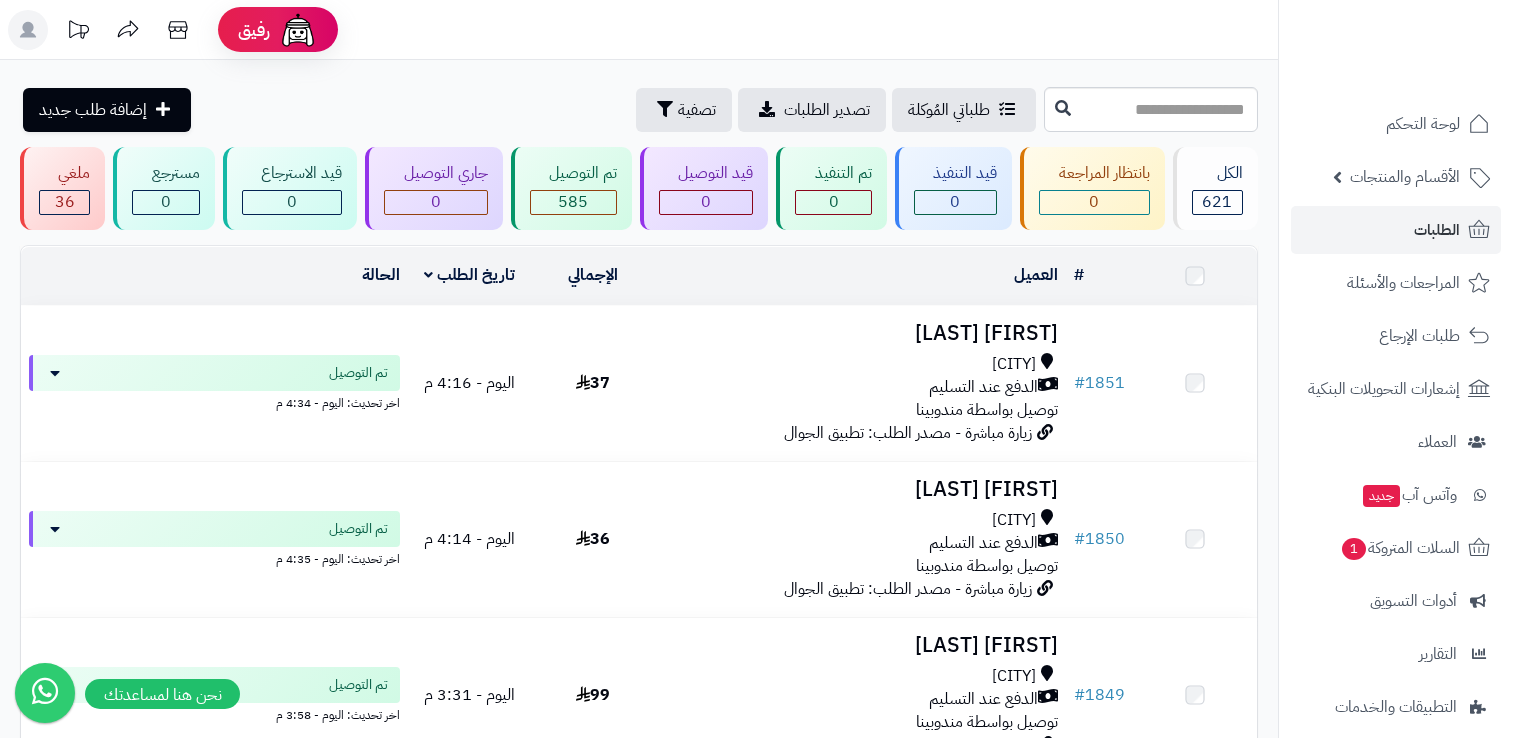 scroll, scrollTop: 0, scrollLeft: 0, axis: both 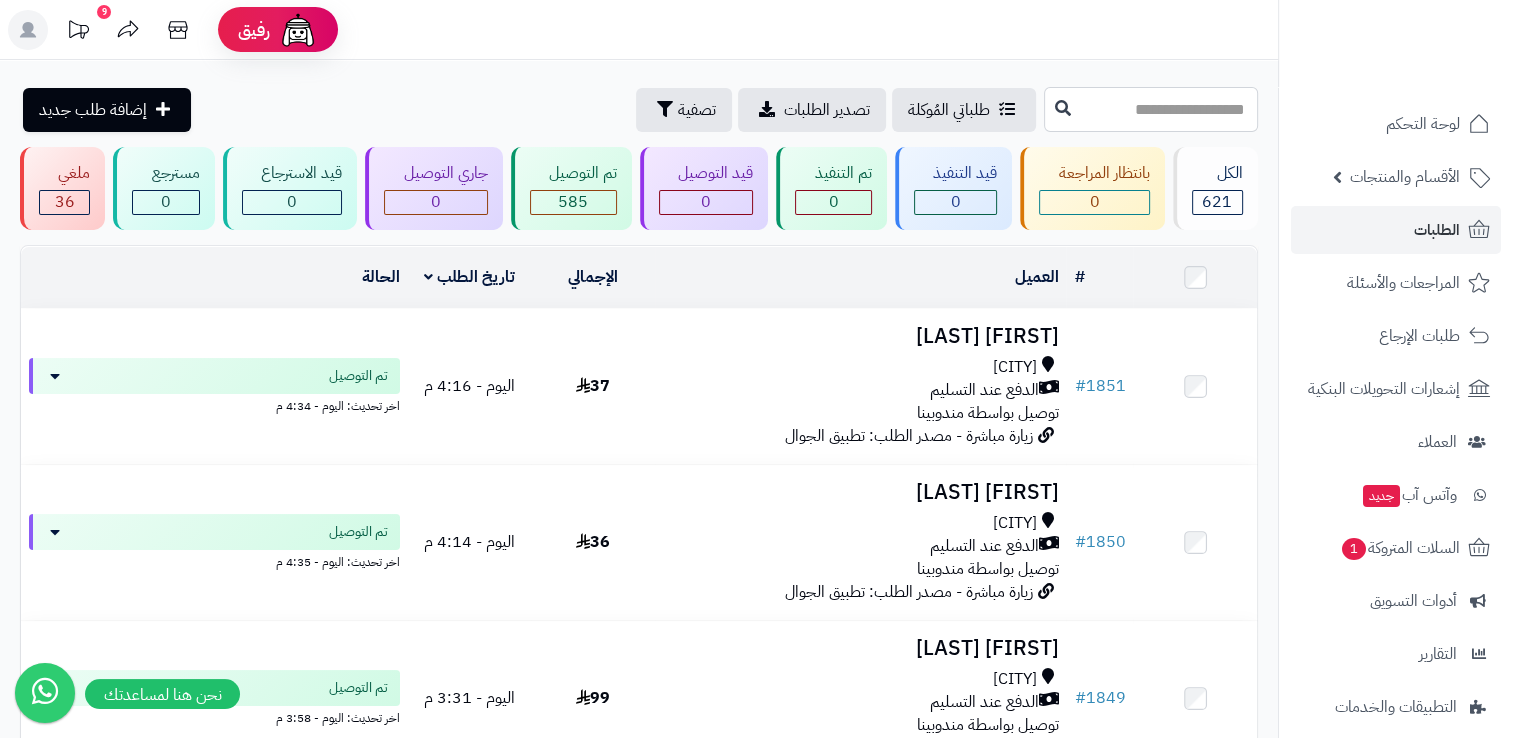 click at bounding box center (1151, 109) 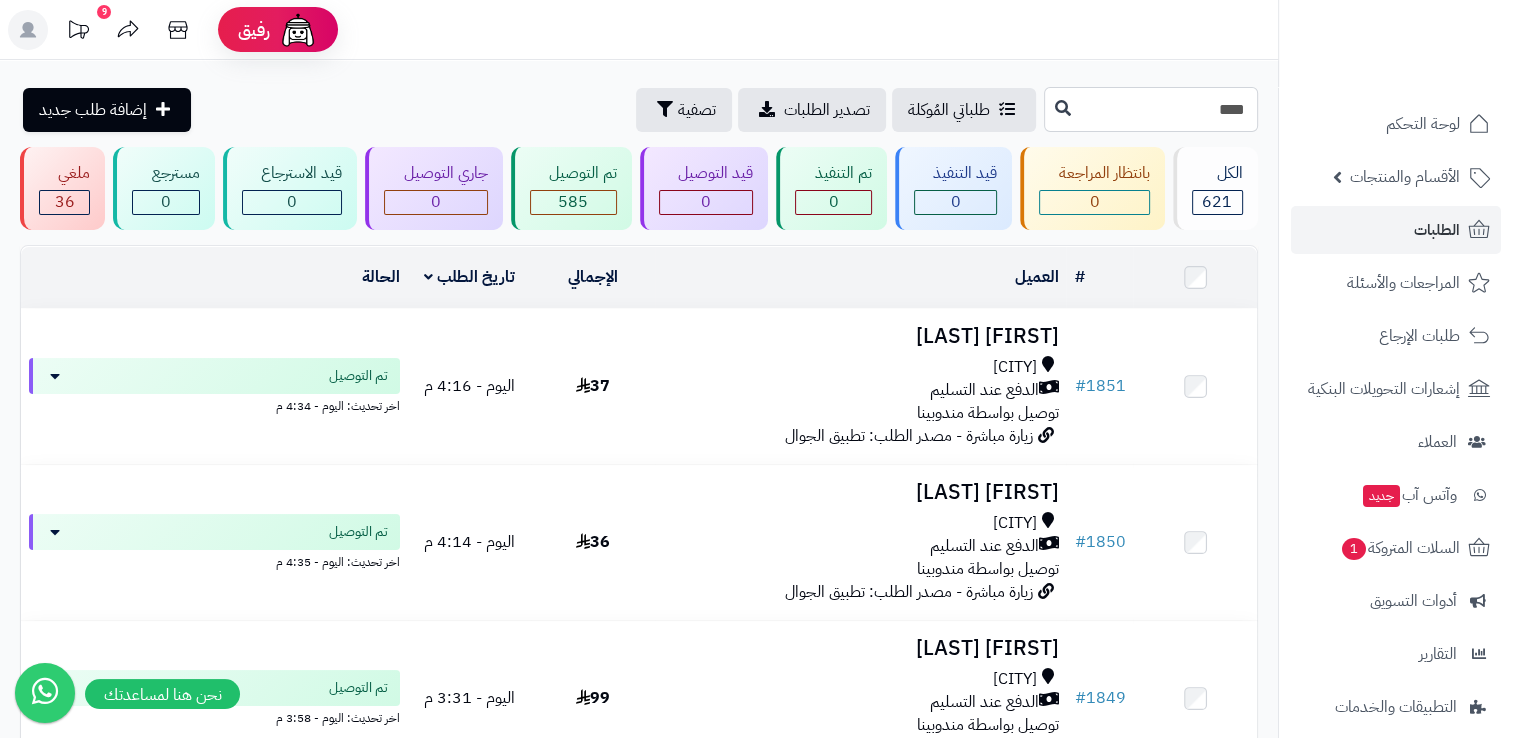 type on "****" 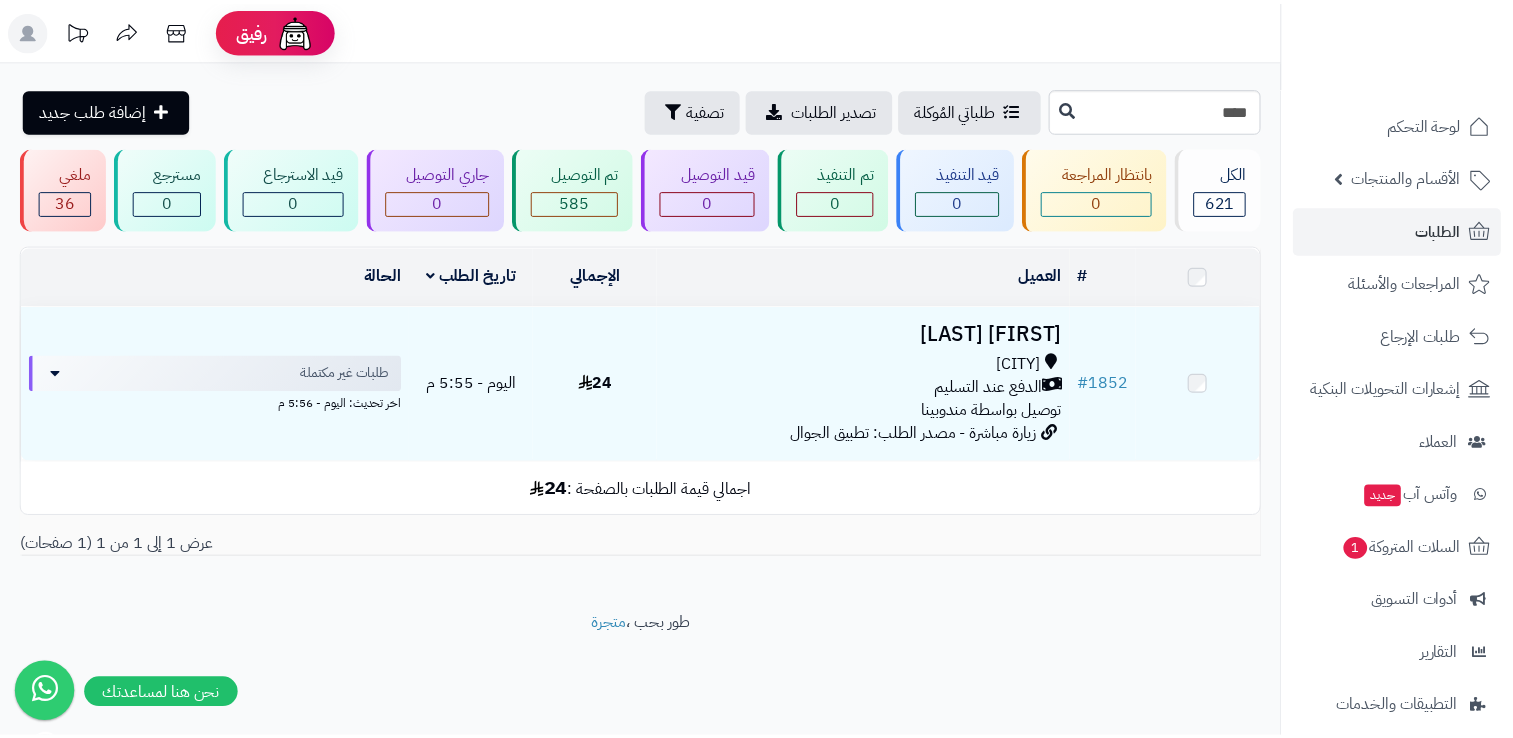 scroll, scrollTop: 0, scrollLeft: 0, axis: both 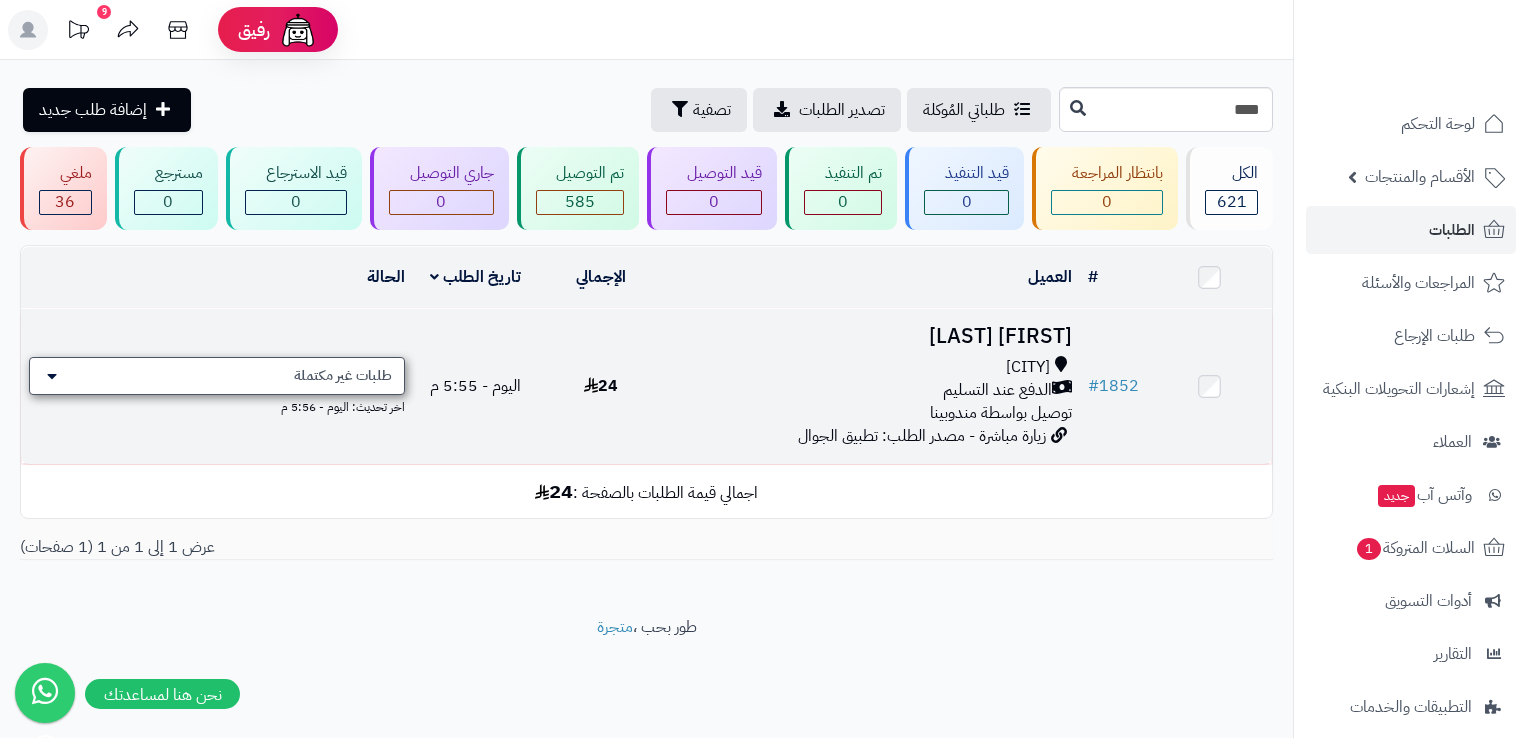 click on "طلبات غير مكتملة" at bounding box center (343, 376) 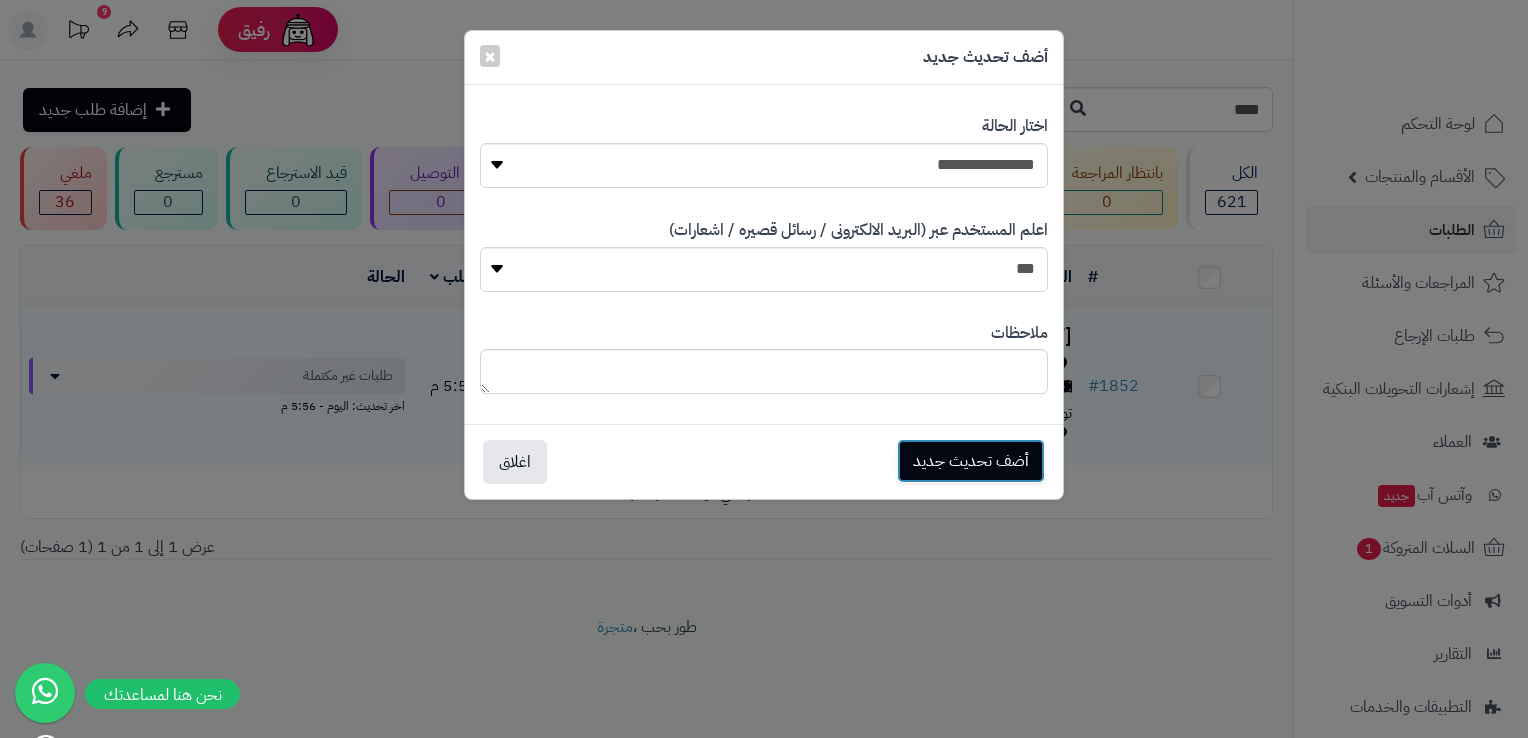 click on "أضف تحديث جديد" at bounding box center (971, 461) 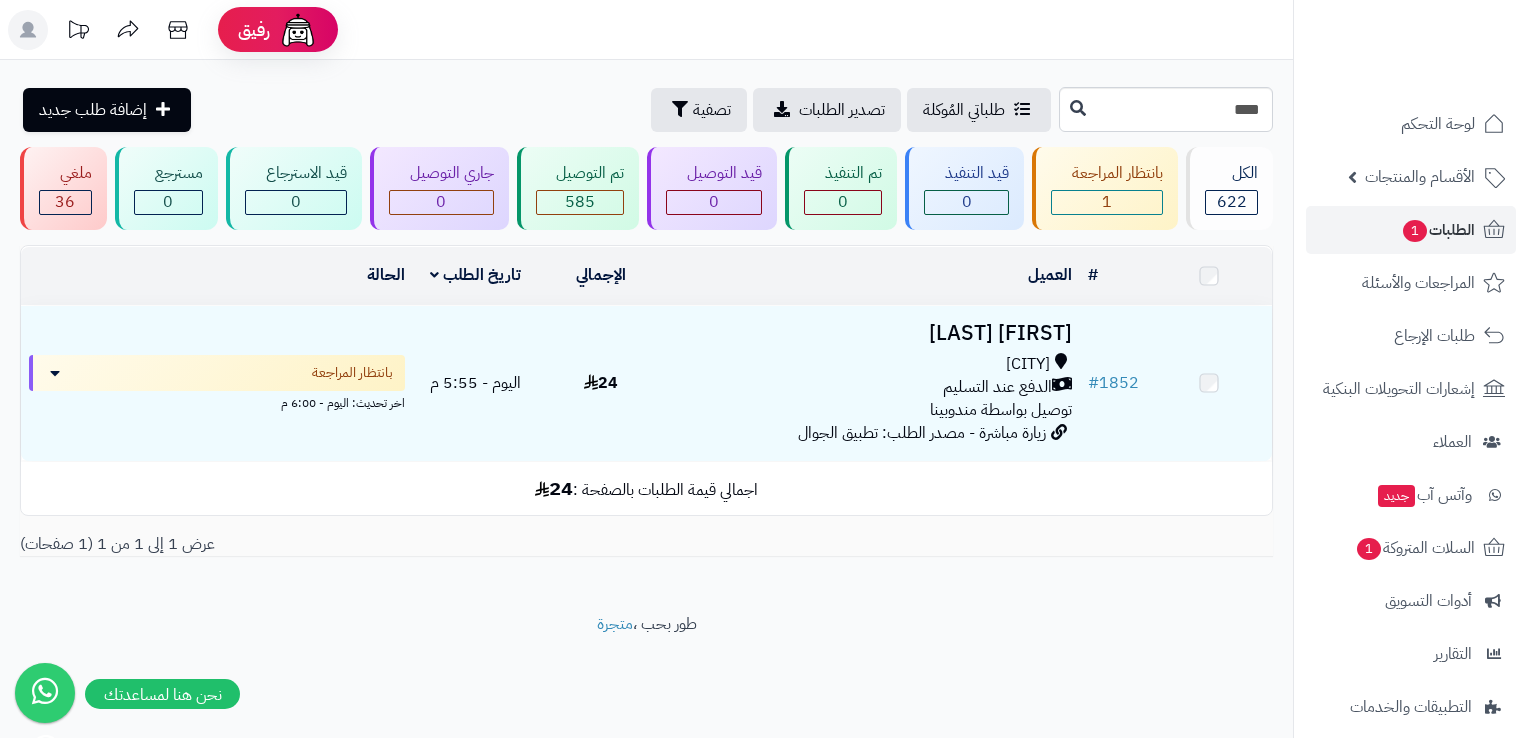 scroll, scrollTop: 0, scrollLeft: 0, axis: both 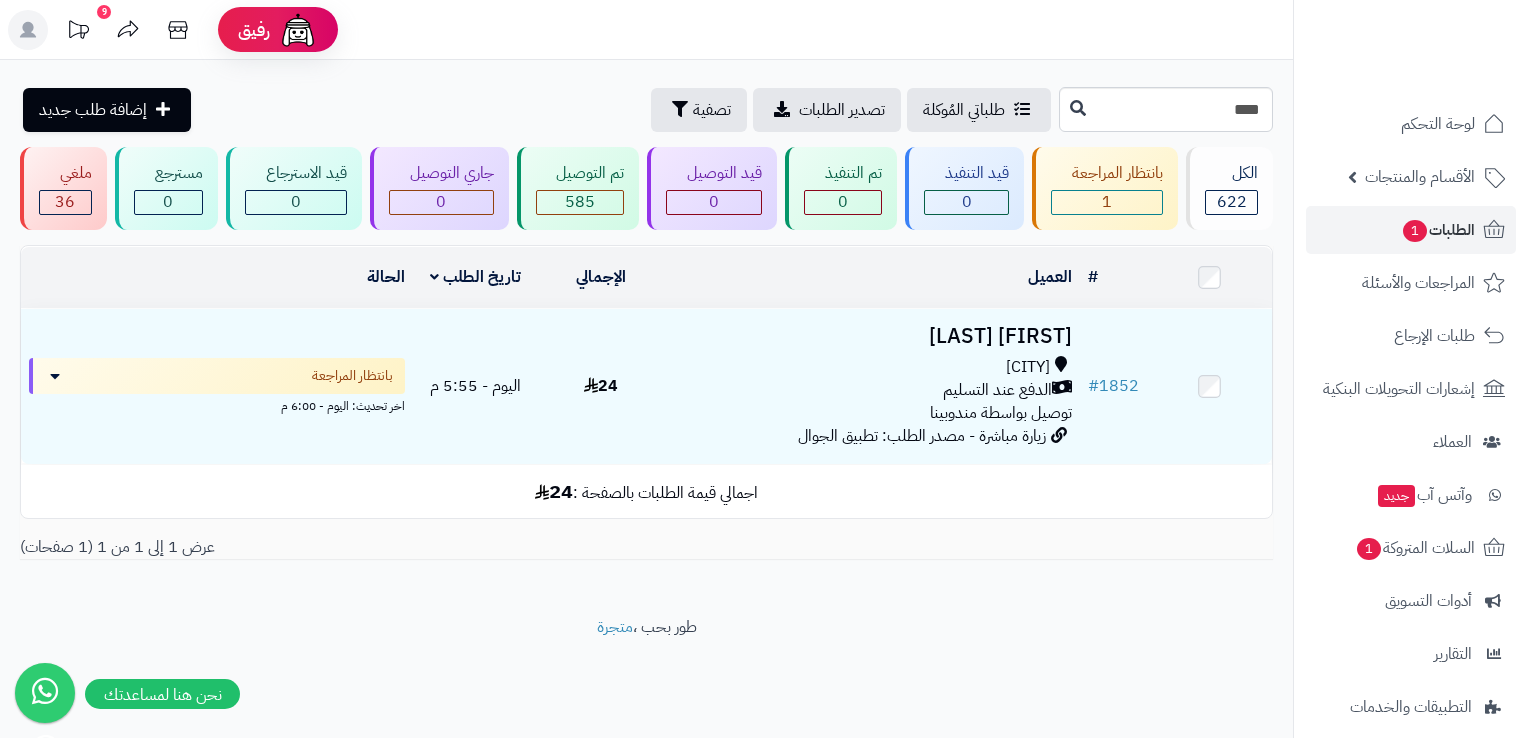 drag, startPoint x: 817, startPoint y: 566, endPoint x: 950, endPoint y: 626, distance: 145.9075 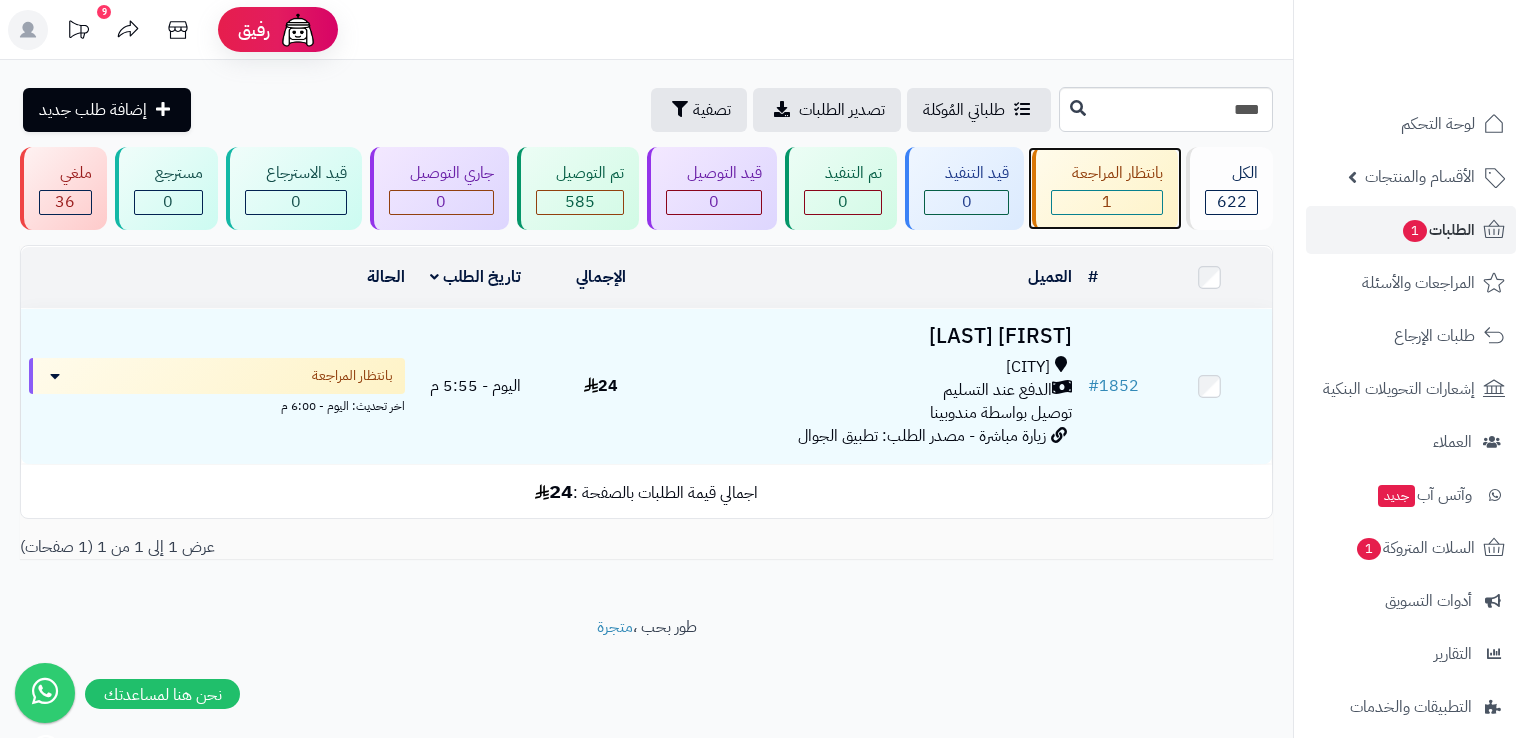 click on "1" at bounding box center (1107, 202) 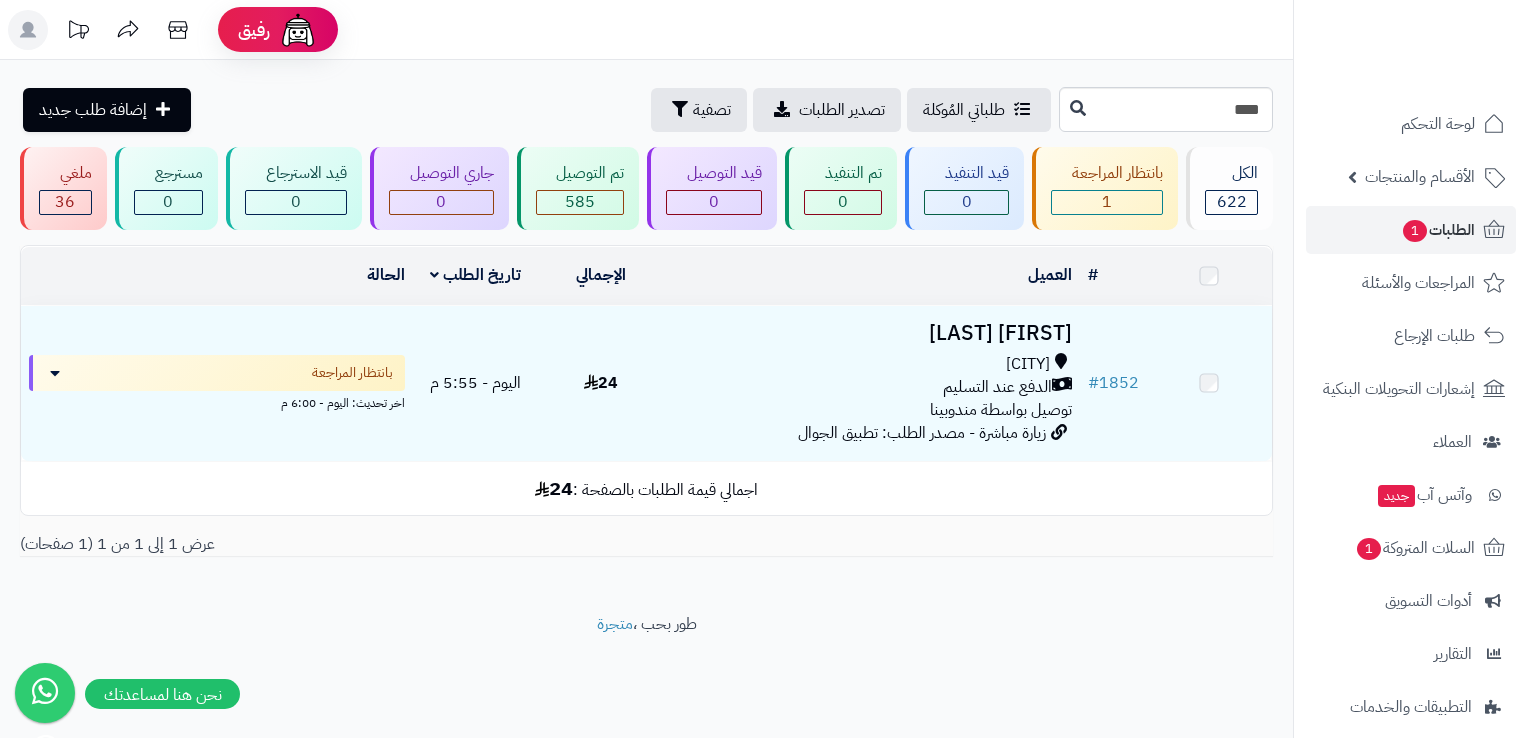 scroll, scrollTop: 0, scrollLeft: 0, axis: both 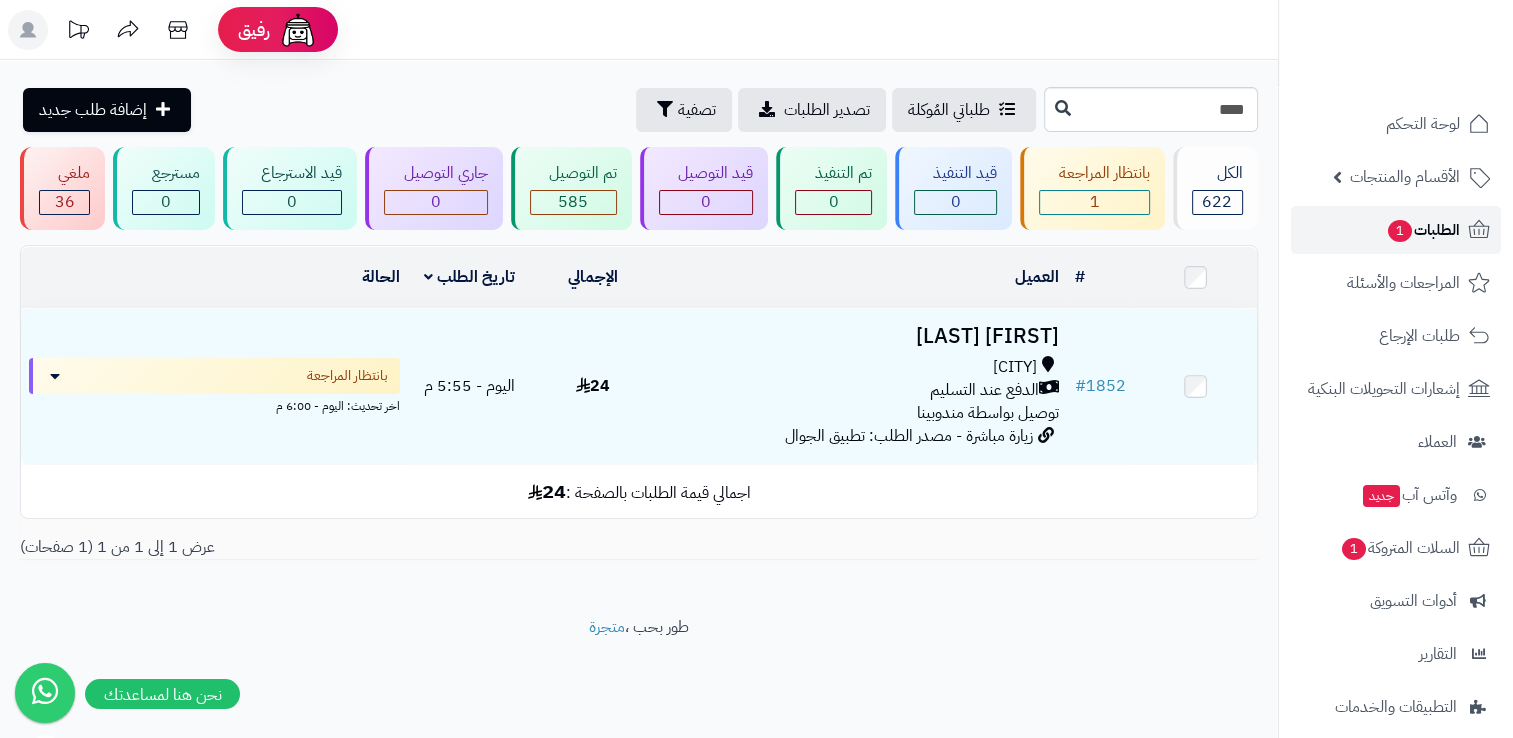 click on "الطلبات  1" at bounding box center (1423, 230) 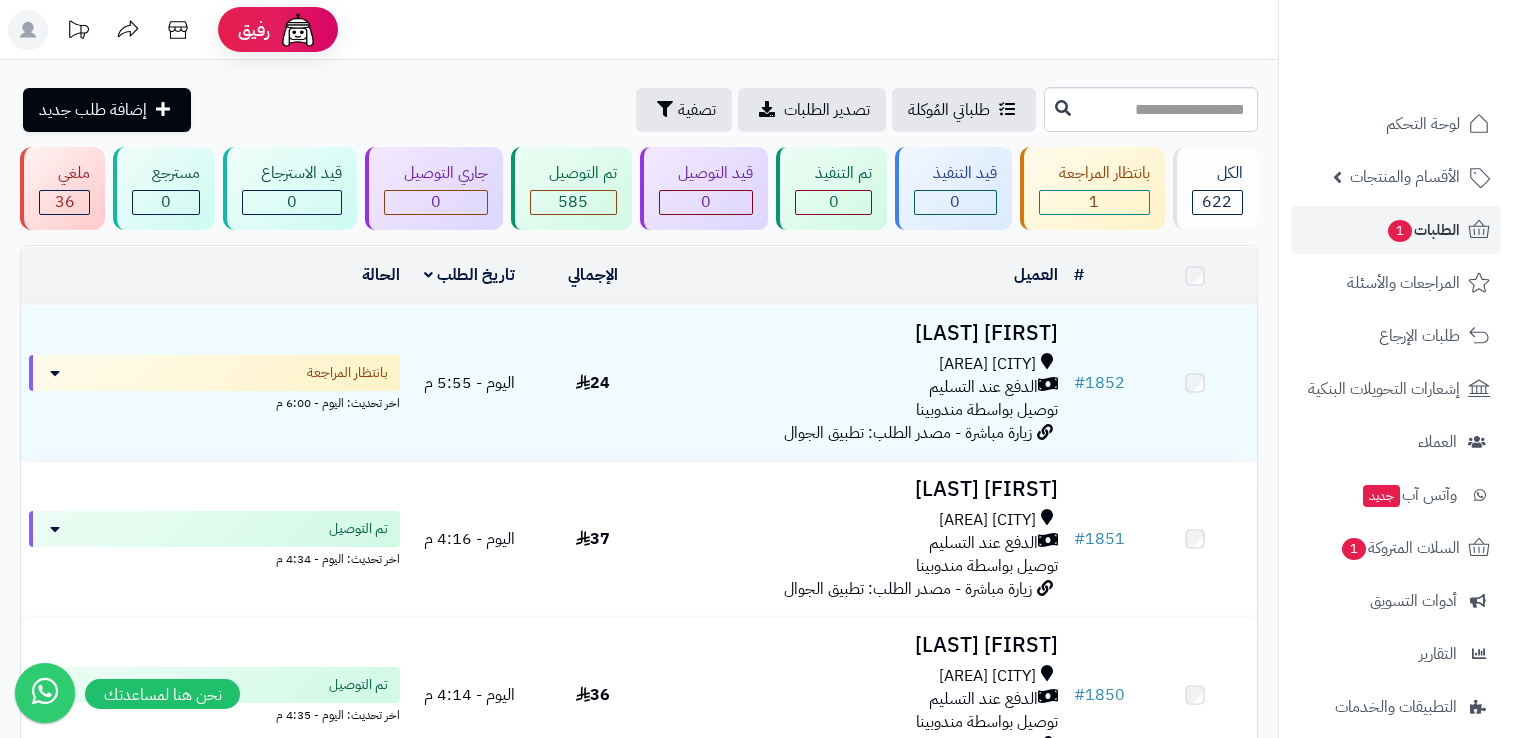 scroll, scrollTop: 0, scrollLeft: 0, axis: both 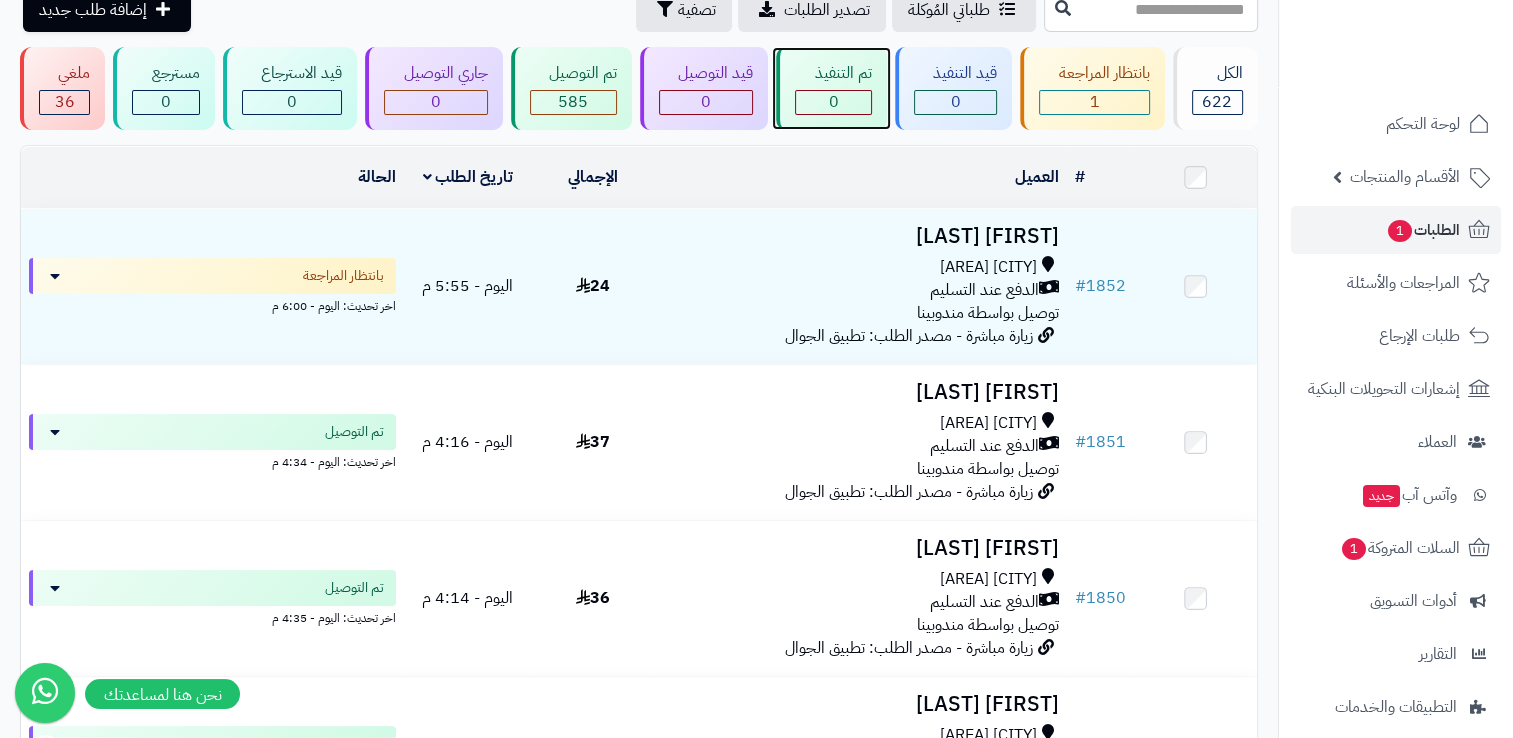 drag, startPoint x: 789, startPoint y: 107, endPoint x: 759, endPoint y: 106, distance: 30.016663 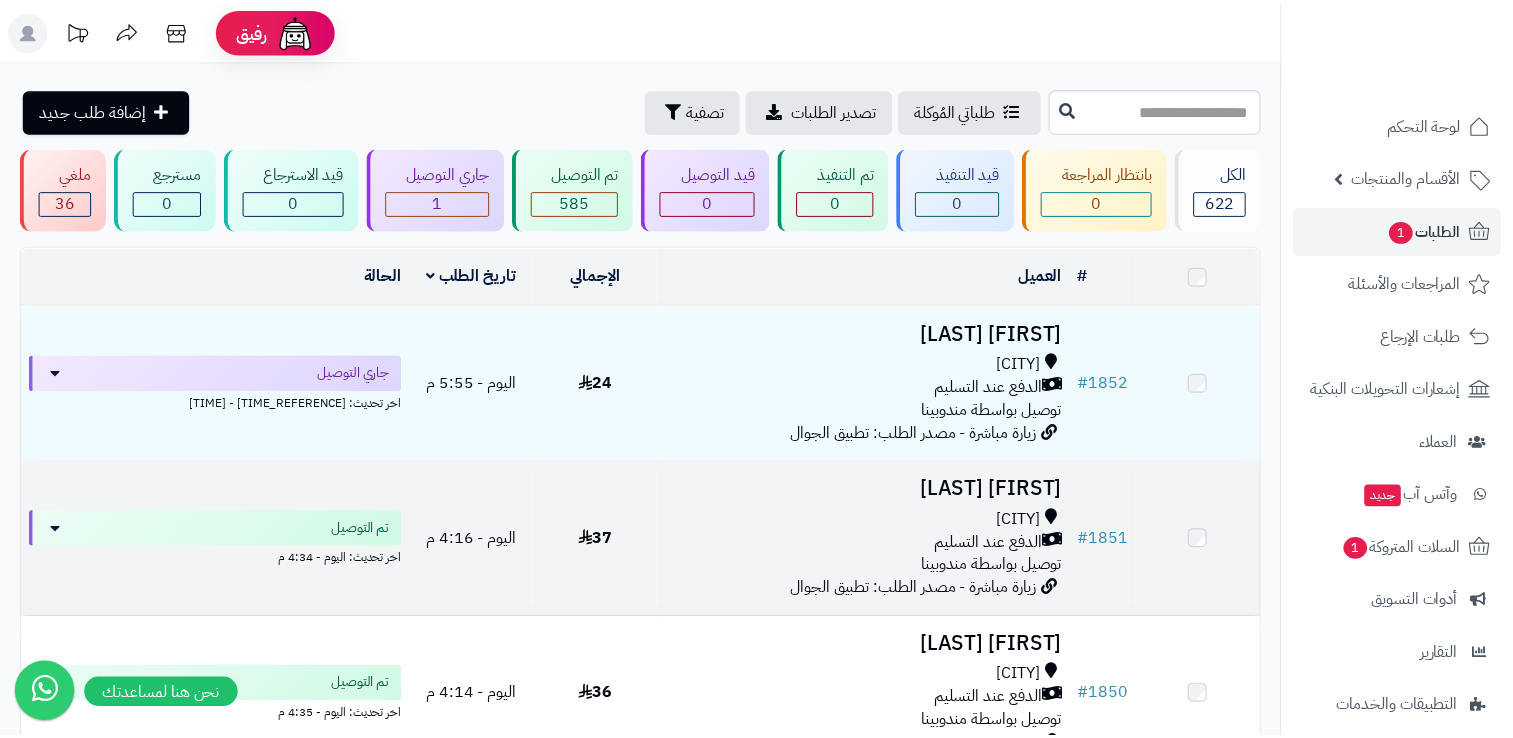 scroll, scrollTop: 100, scrollLeft: 0, axis: vertical 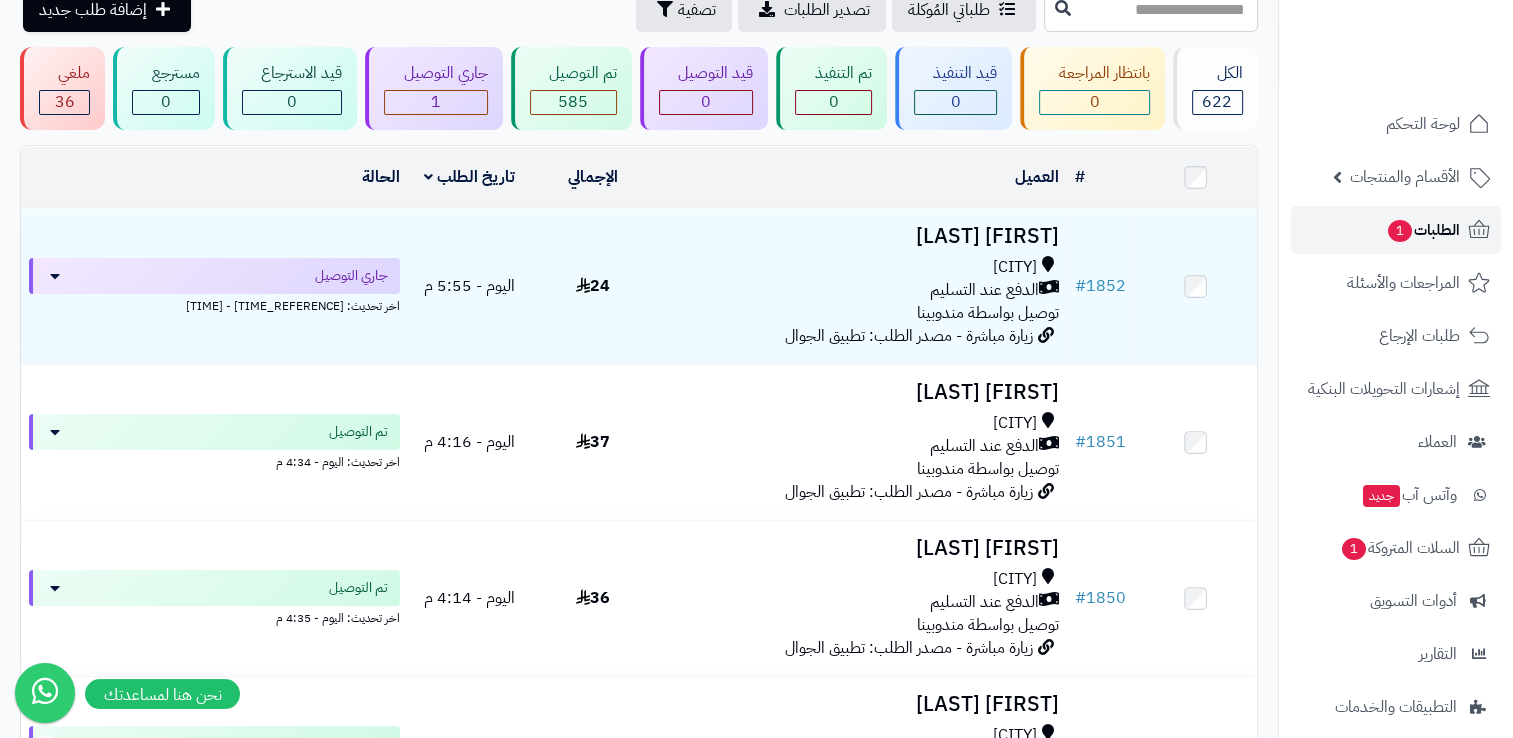 click on "الطلبات  1" at bounding box center [1396, 230] 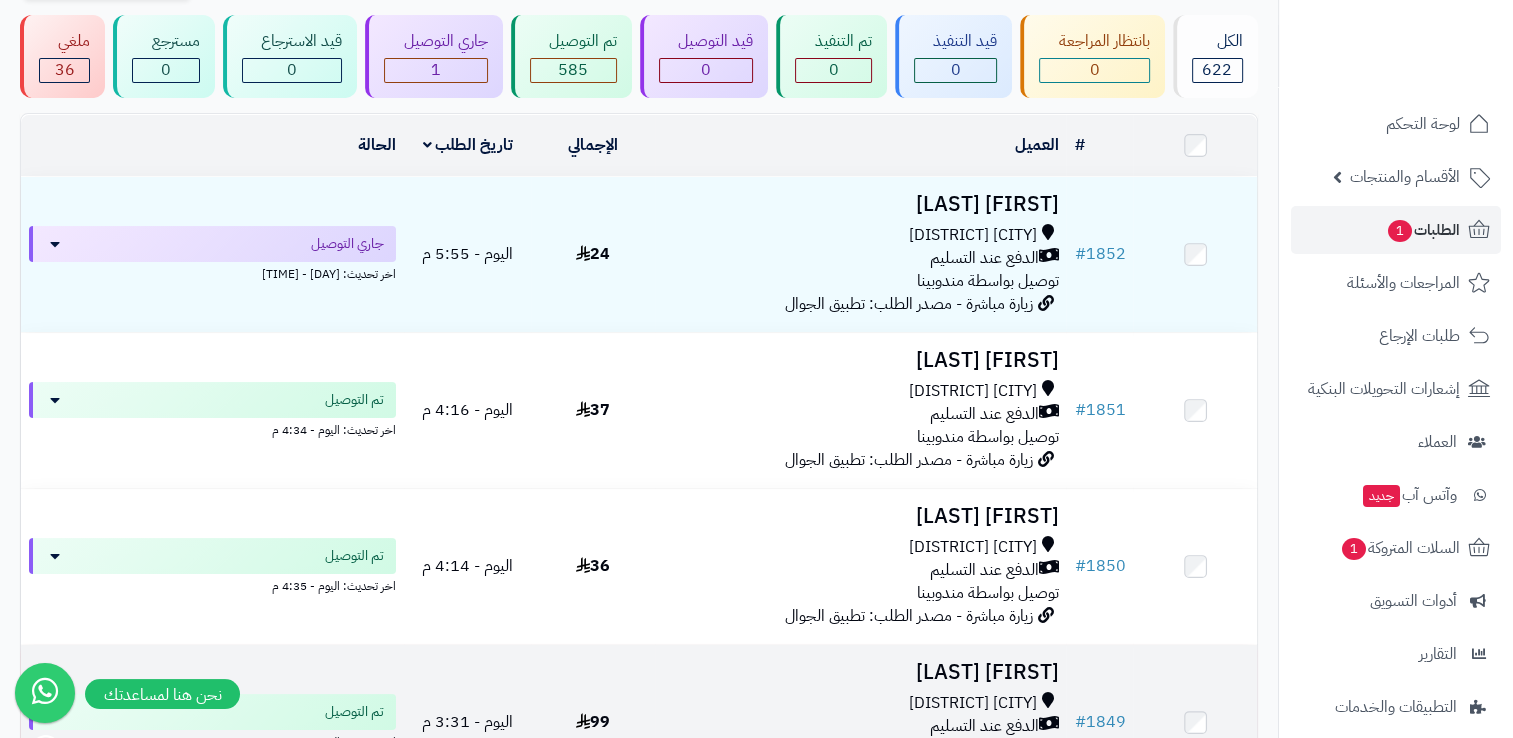scroll, scrollTop: 0, scrollLeft: 0, axis: both 